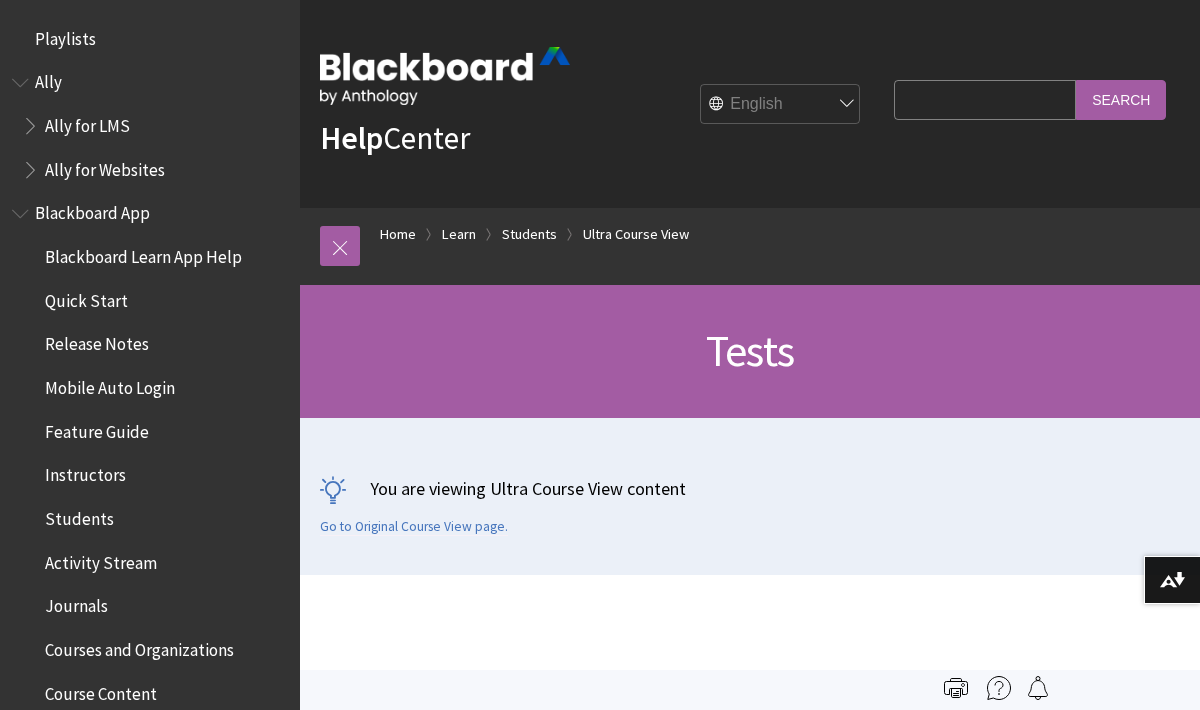 scroll, scrollTop: 0, scrollLeft: 0, axis: both 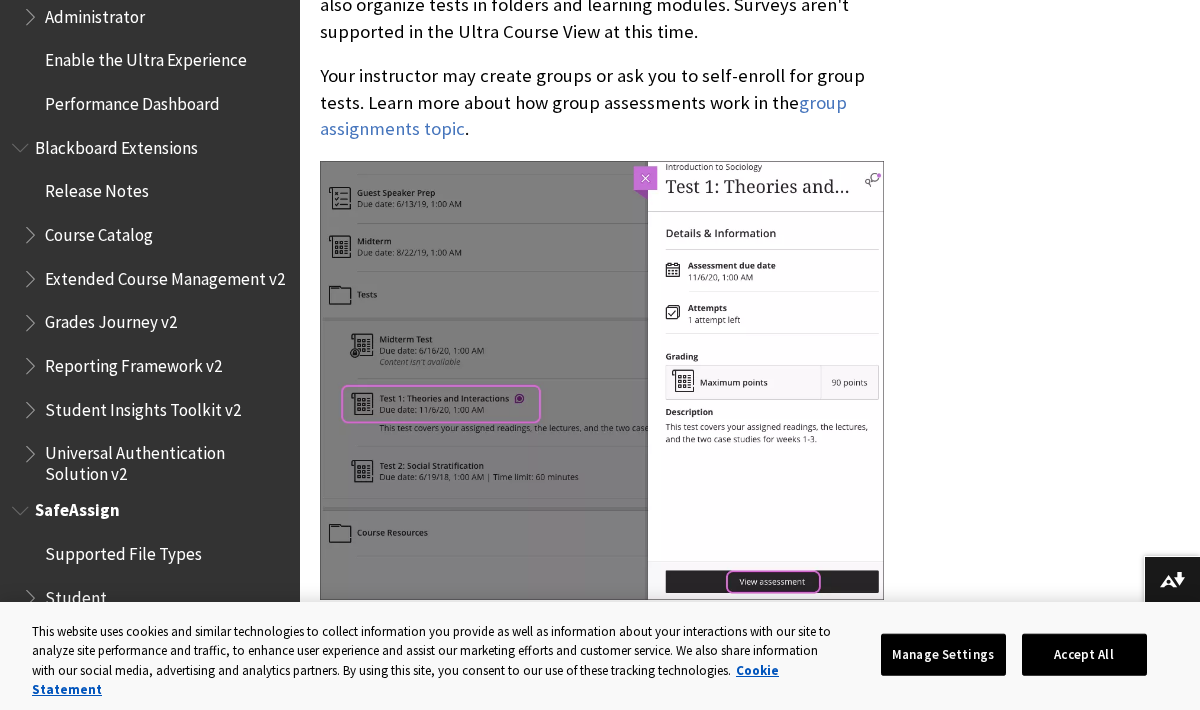 click on "Supported File Types" at bounding box center (123, 550) 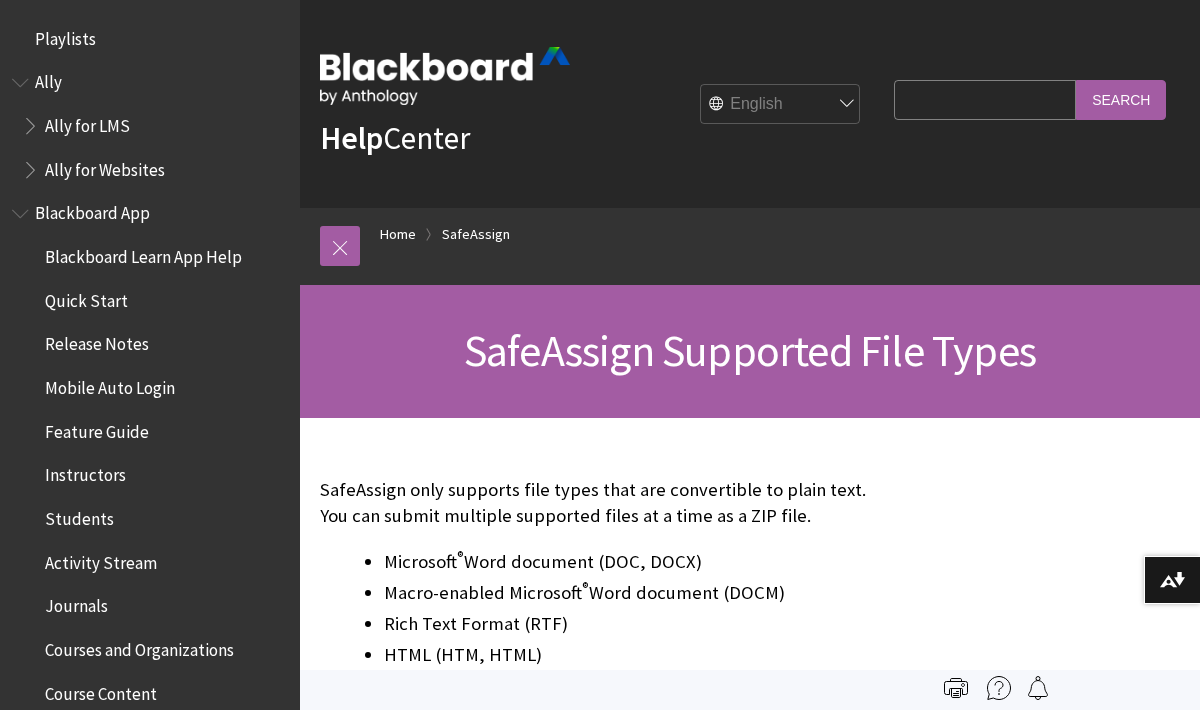 scroll, scrollTop: 0, scrollLeft: 0, axis: both 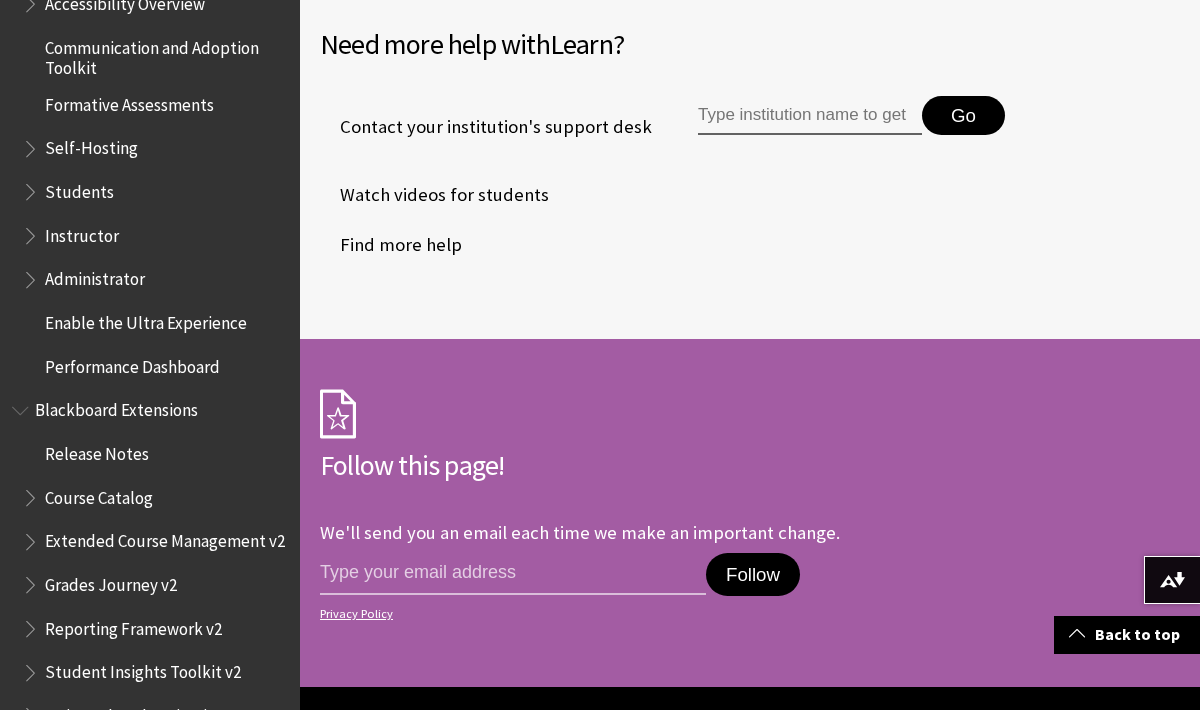 click at bounding box center [32, 187] 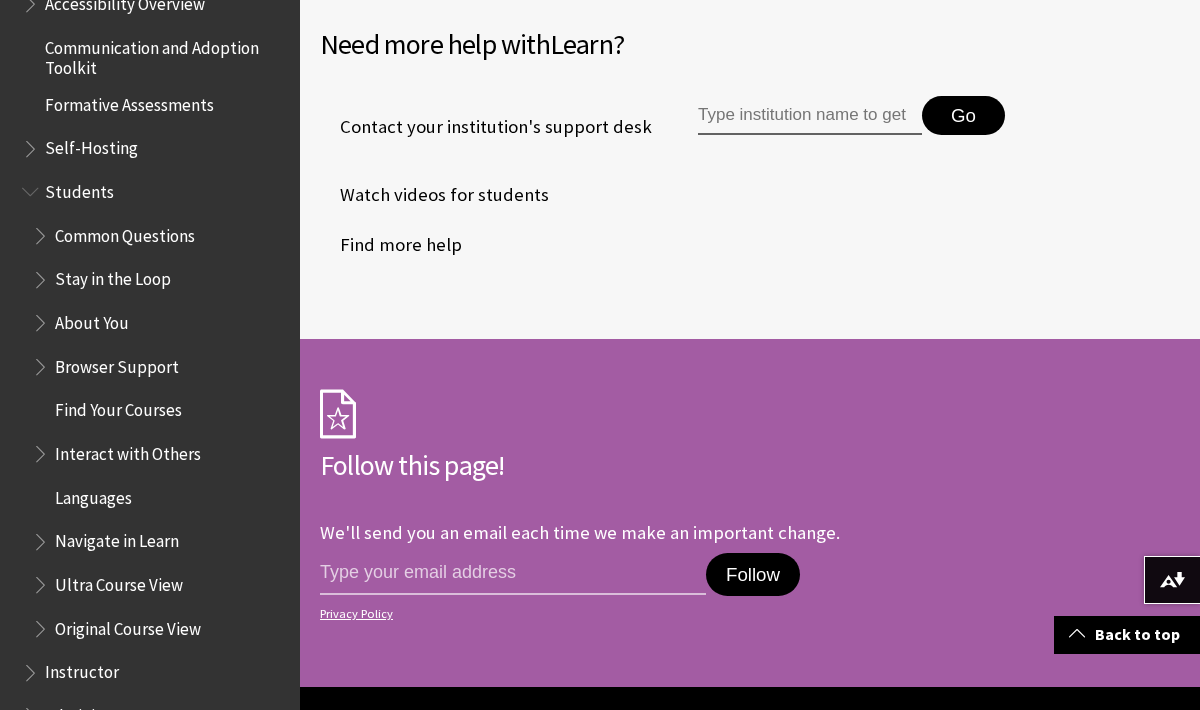scroll, scrollTop: 1850, scrollLeft: 0, axis: vertical 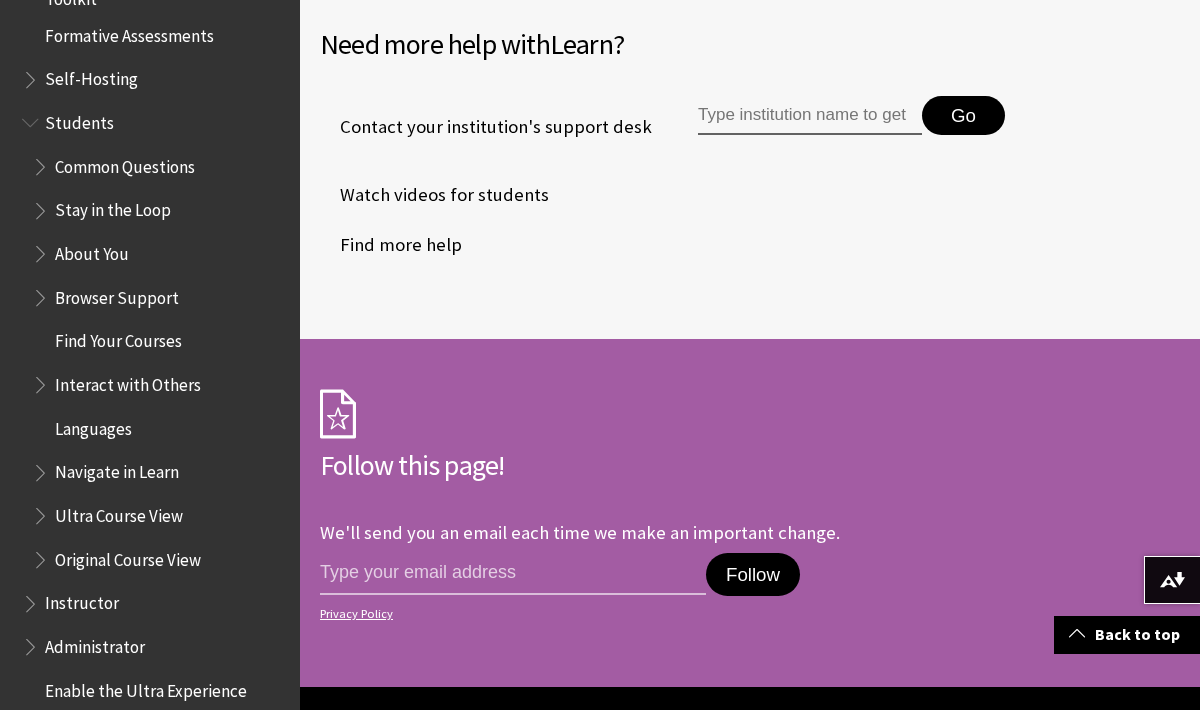 click on "Browser Support" at bounding box center [117, 294] 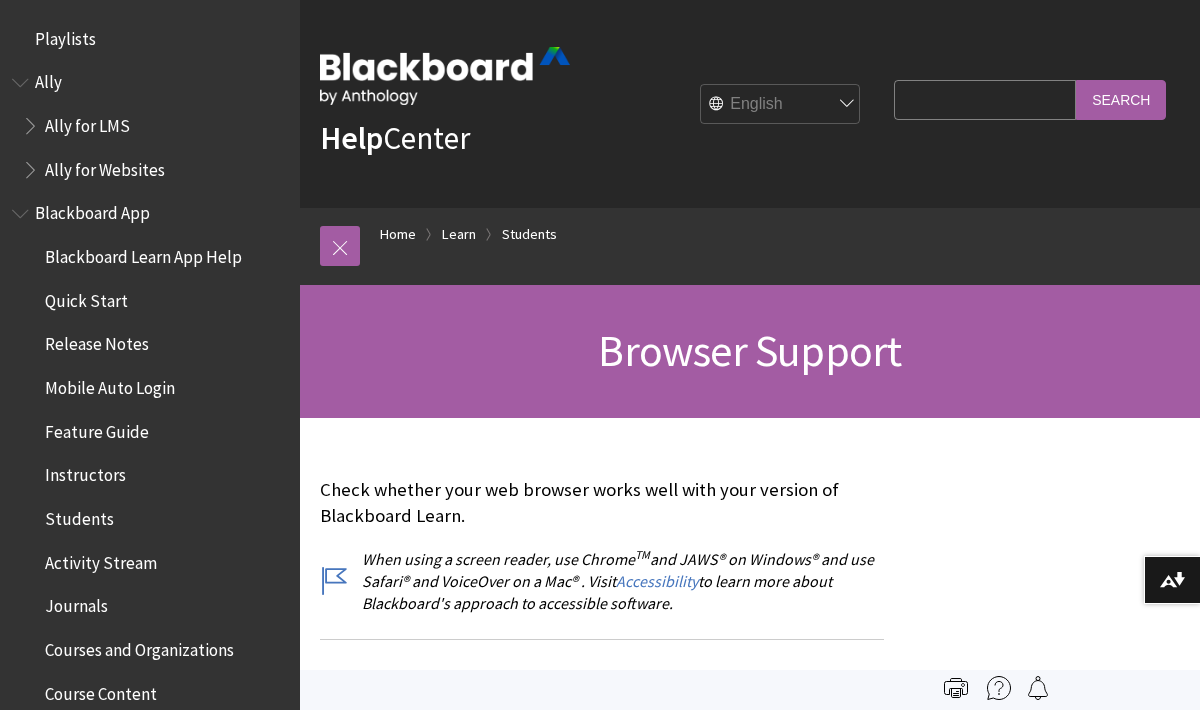 scroll, scrollTop: 0, scrollLeft: 0, axis: both 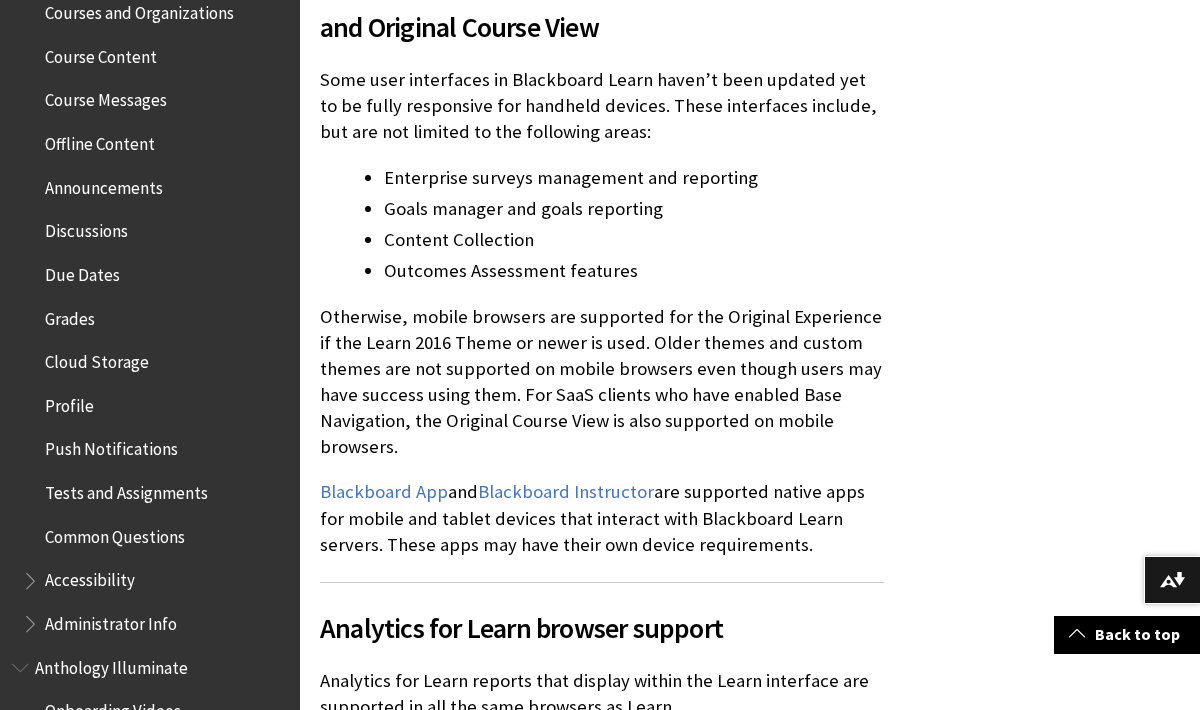 click on "Tests and Assignments" at bounding box center (126, 489) 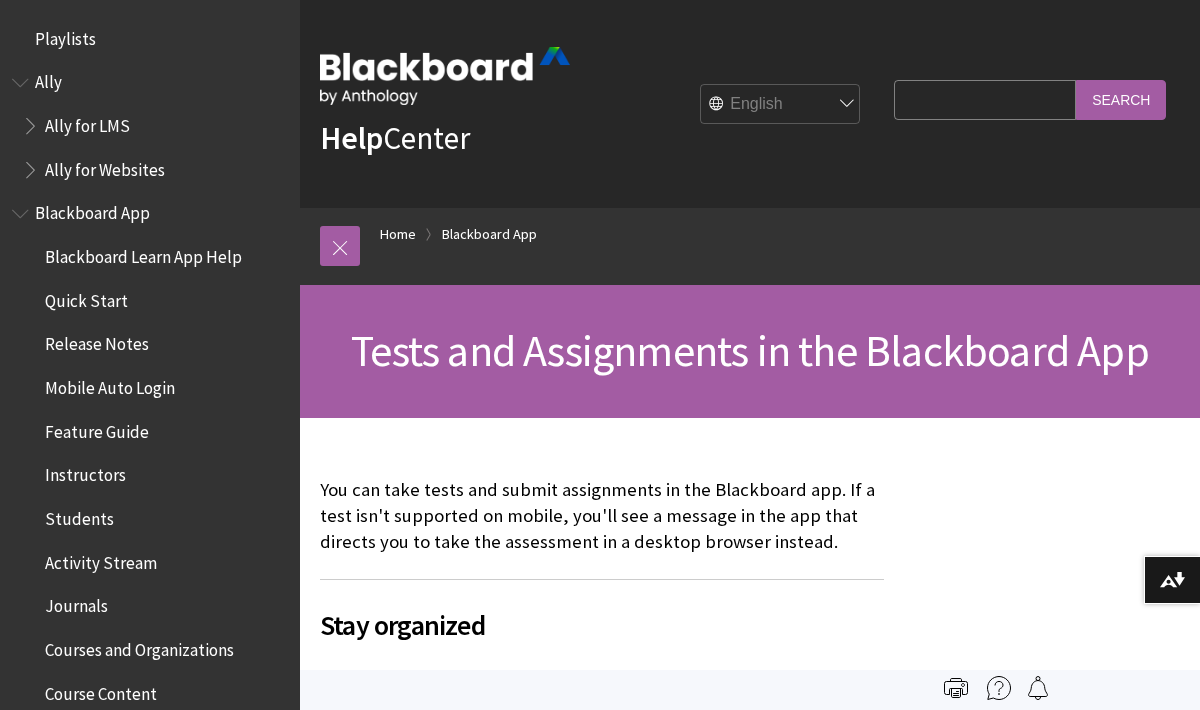 scroll, scrollTop: 0, scrollLeft: 0, axis: both 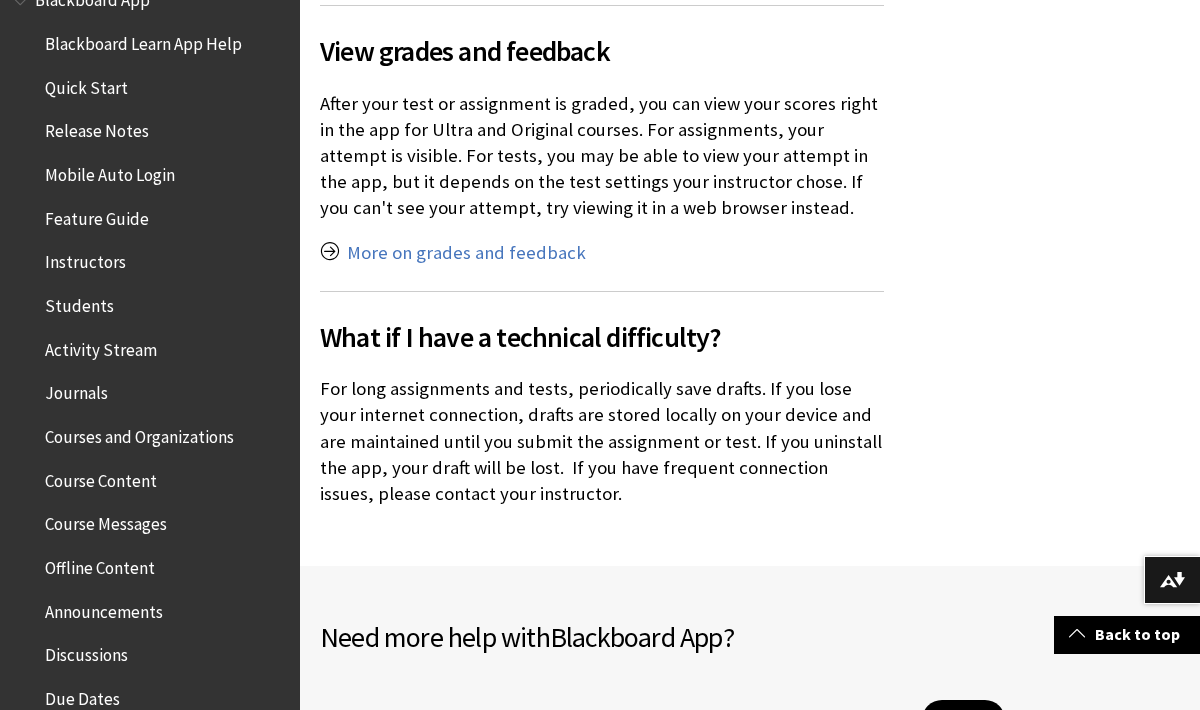 click on "Instructors" at bounding box center (85, 259) 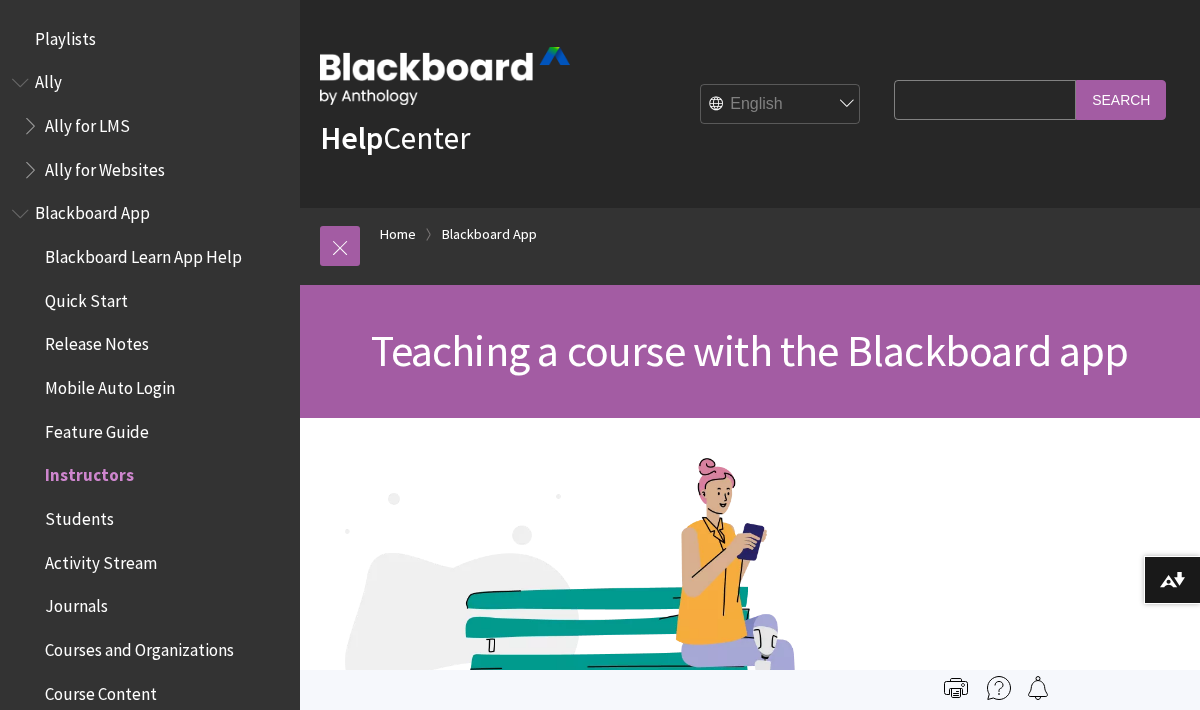 scroll, scrollTop: 0, scrollLeft: 0, axis: both 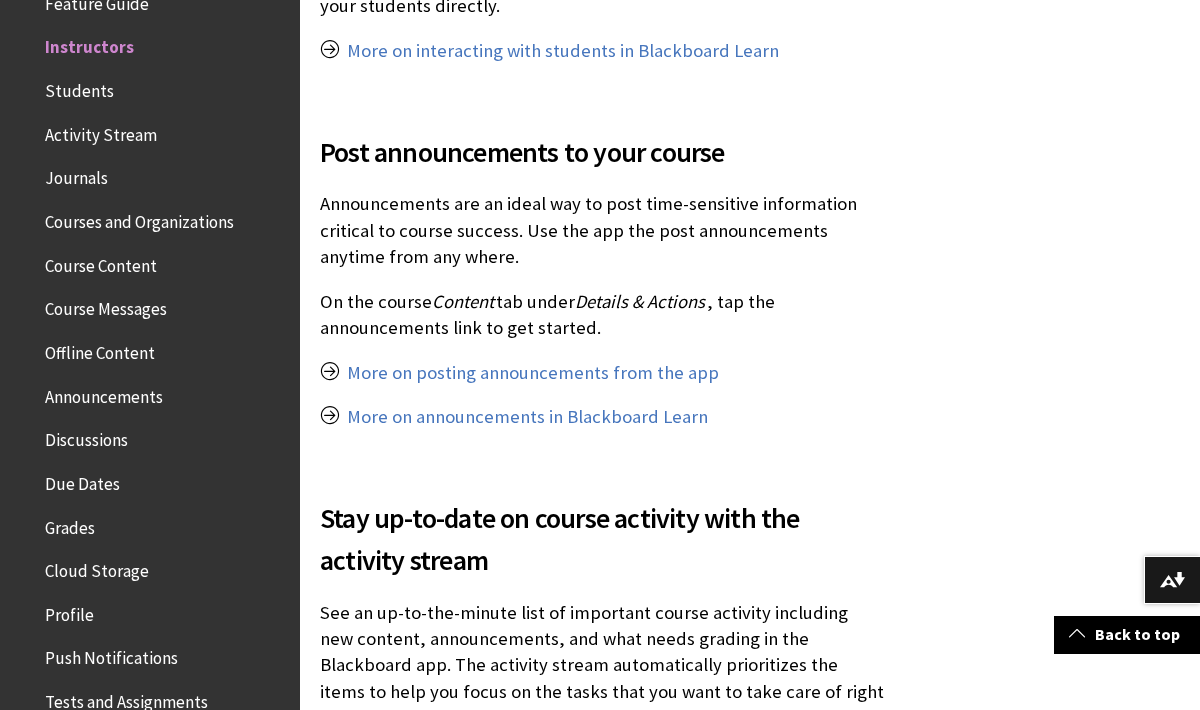 click on "Students" at bounding box center [79, 87] 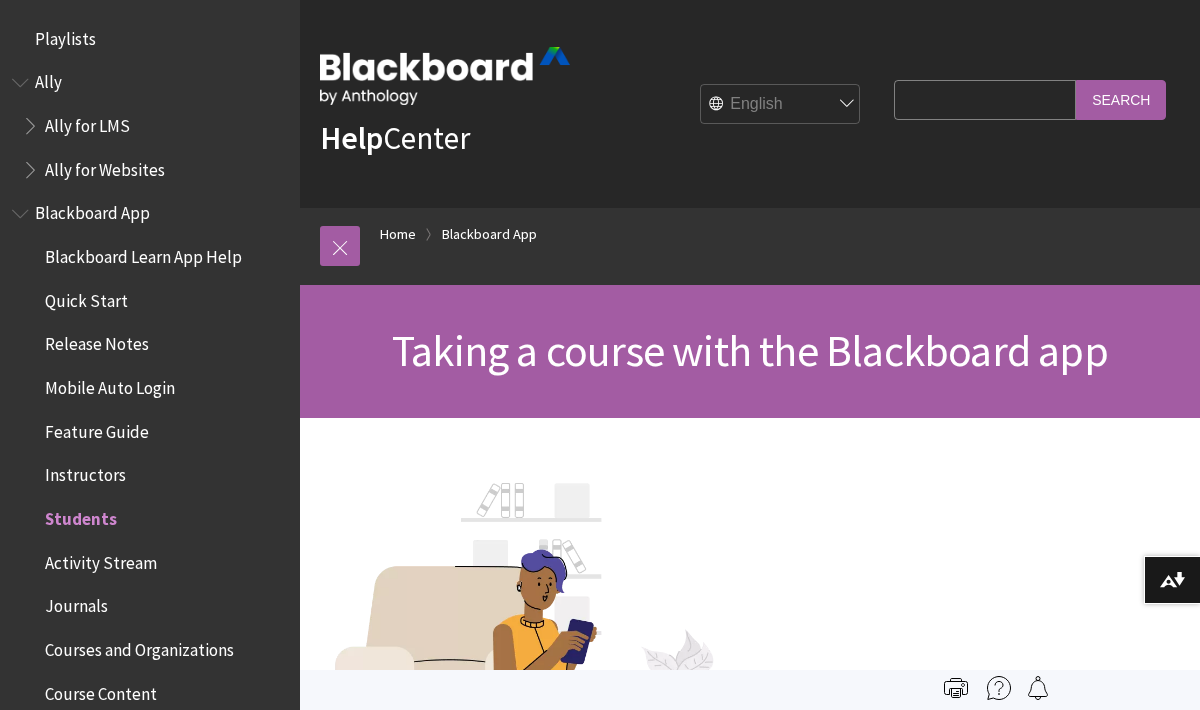 scroll, scrollTop: 0, scrollLeft: 0, axis: both 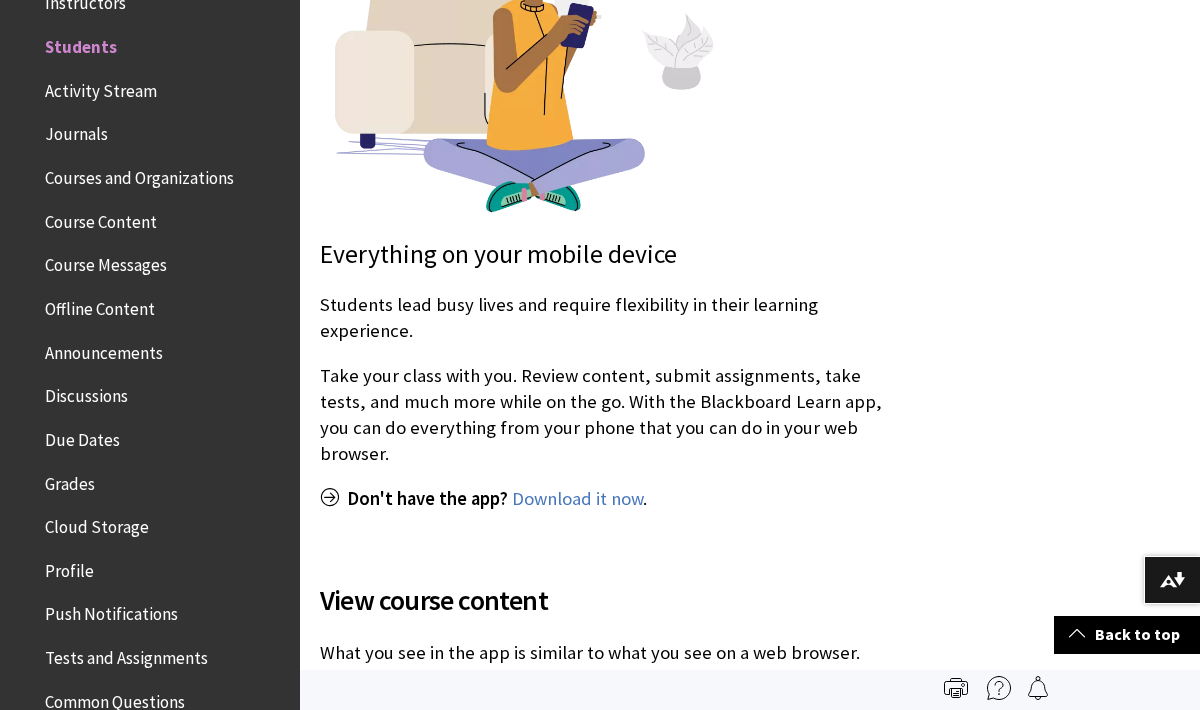 click on "Announcements" at bounding box center [104, 349] 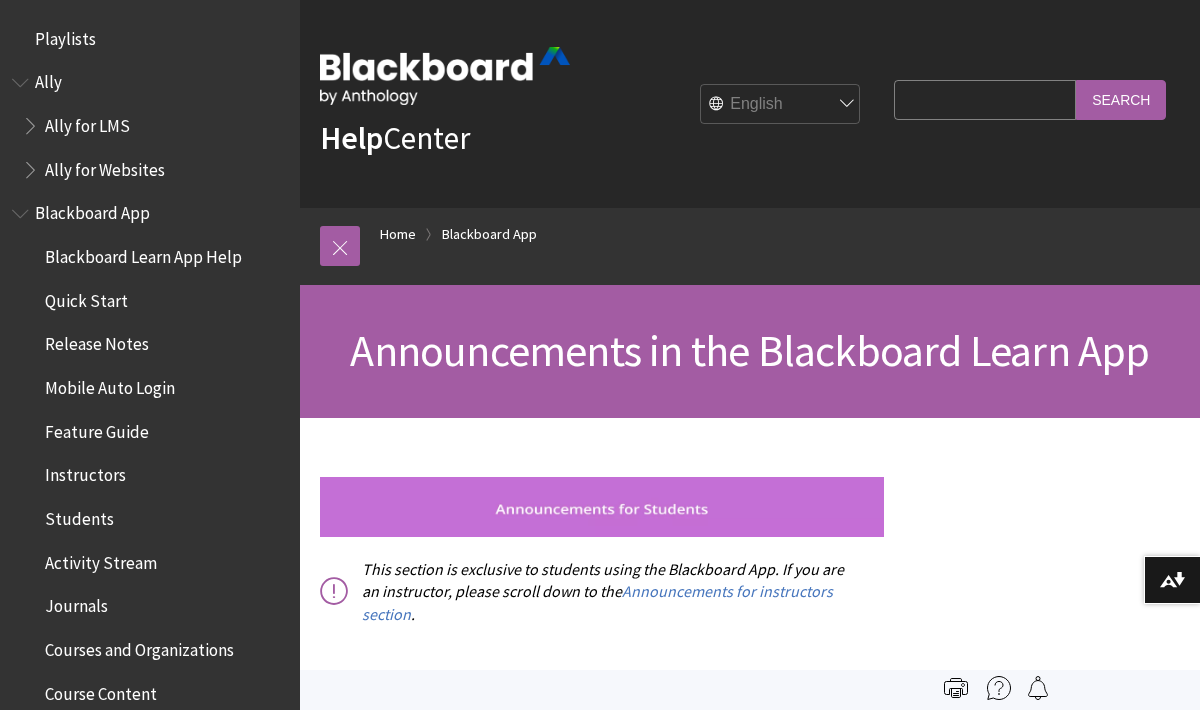 scroll, scrollTop: 0, scrollLeft: 0, axis: both 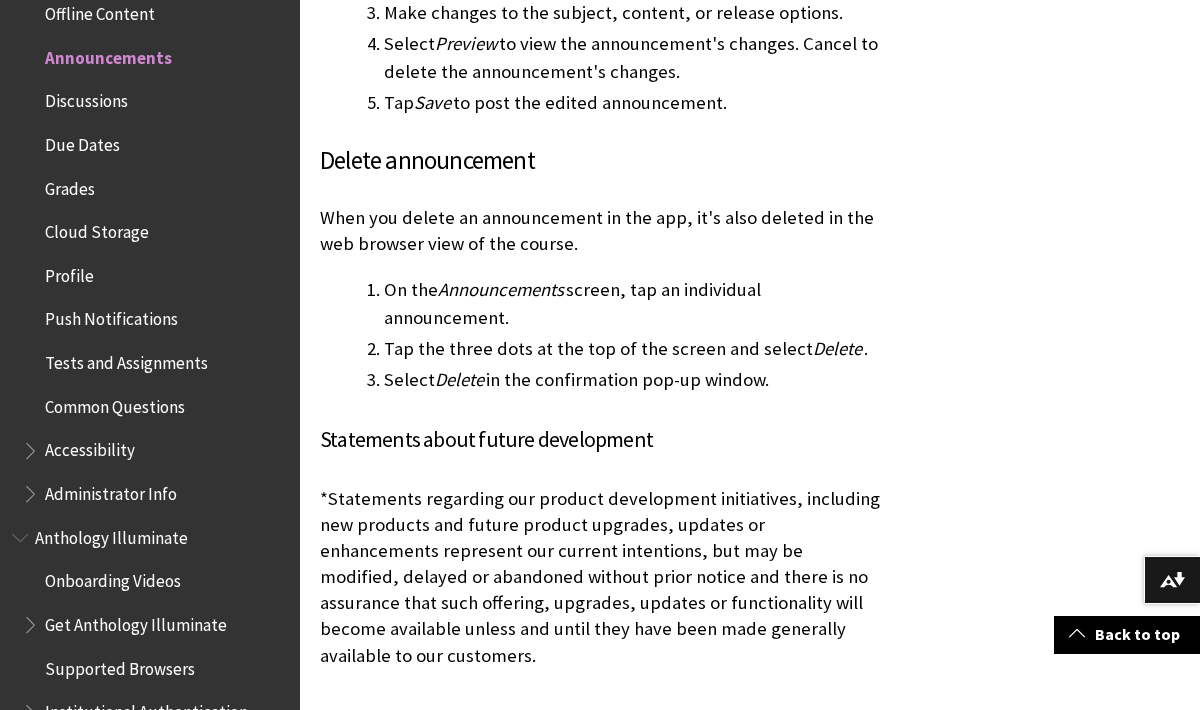 click on "Discussions" at bounding box center [86, 97] 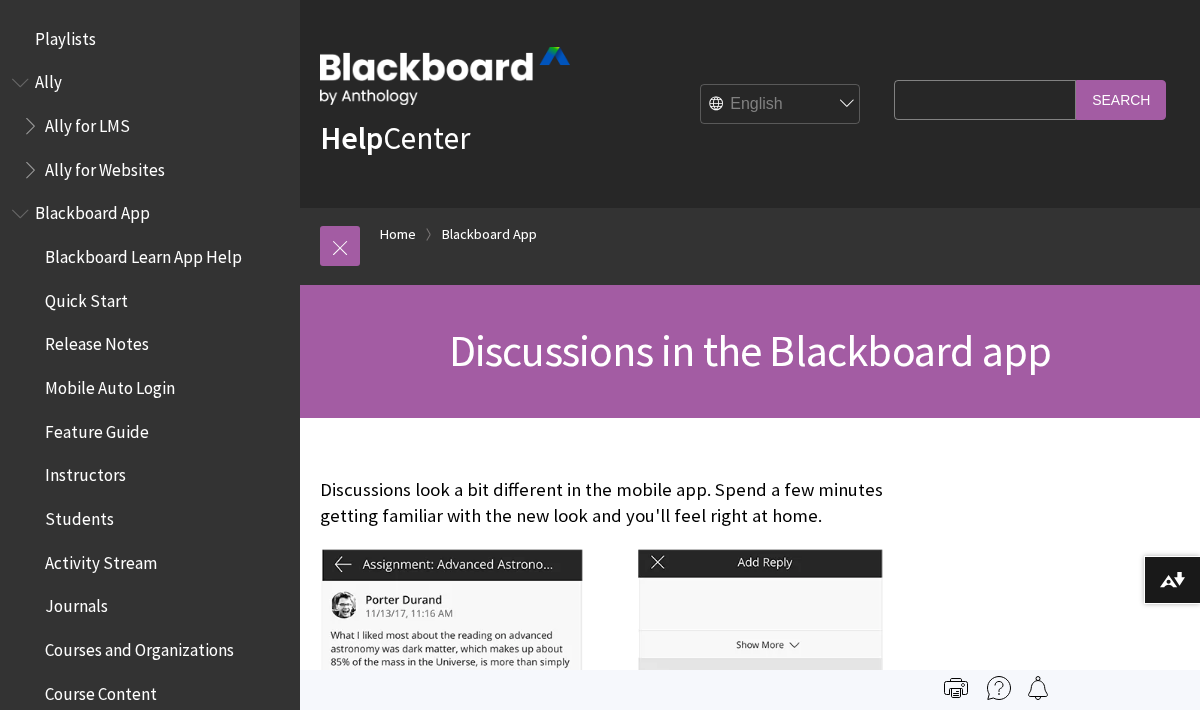 scroll, scrollTop: 0, scrollLeft: 0, axis: both 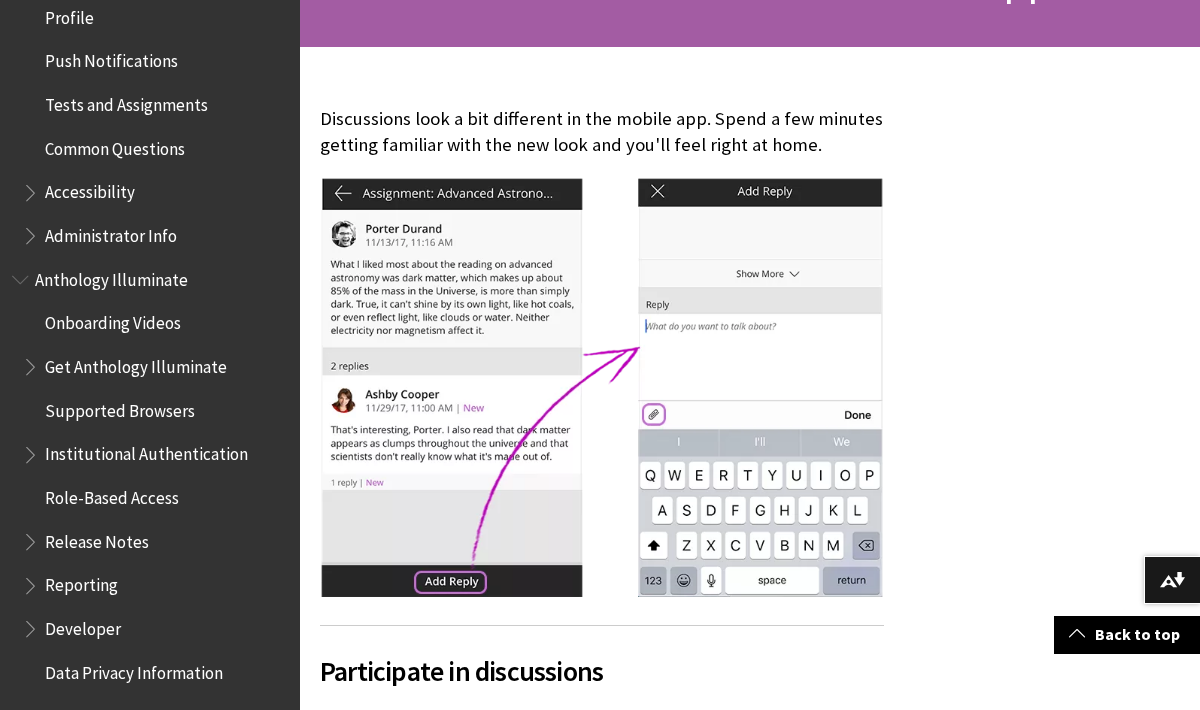 click at bounding box center [32, 231] 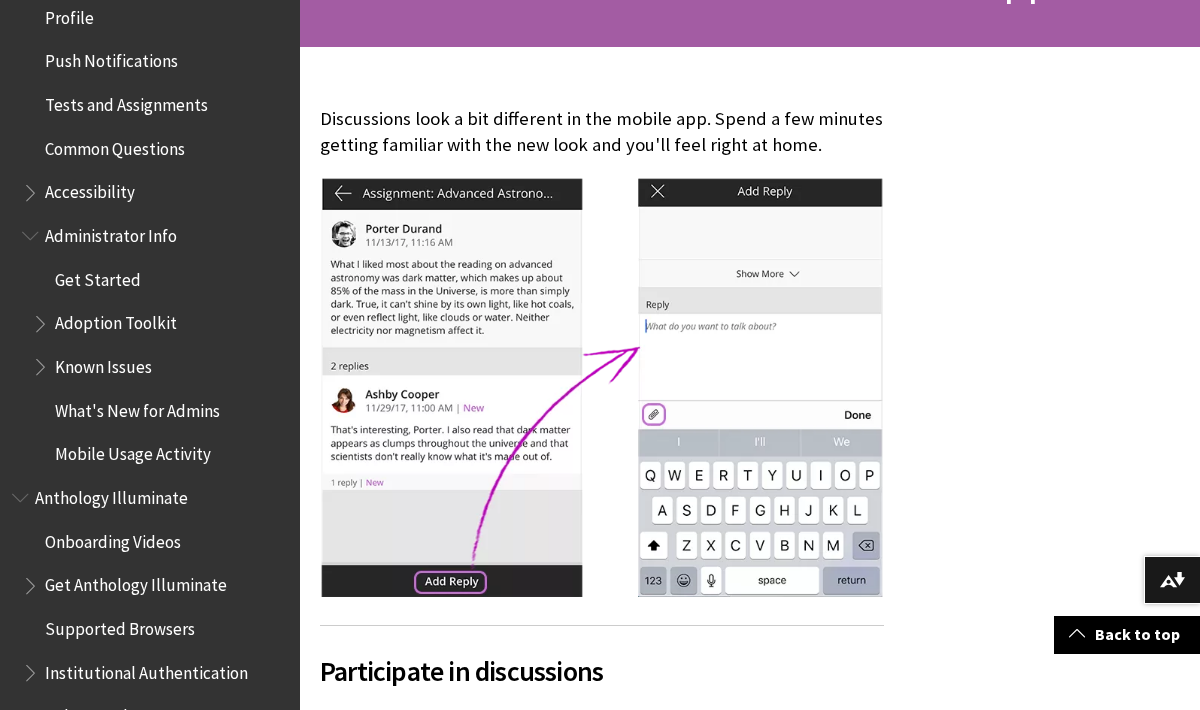 click at bounding box center (32, 231) 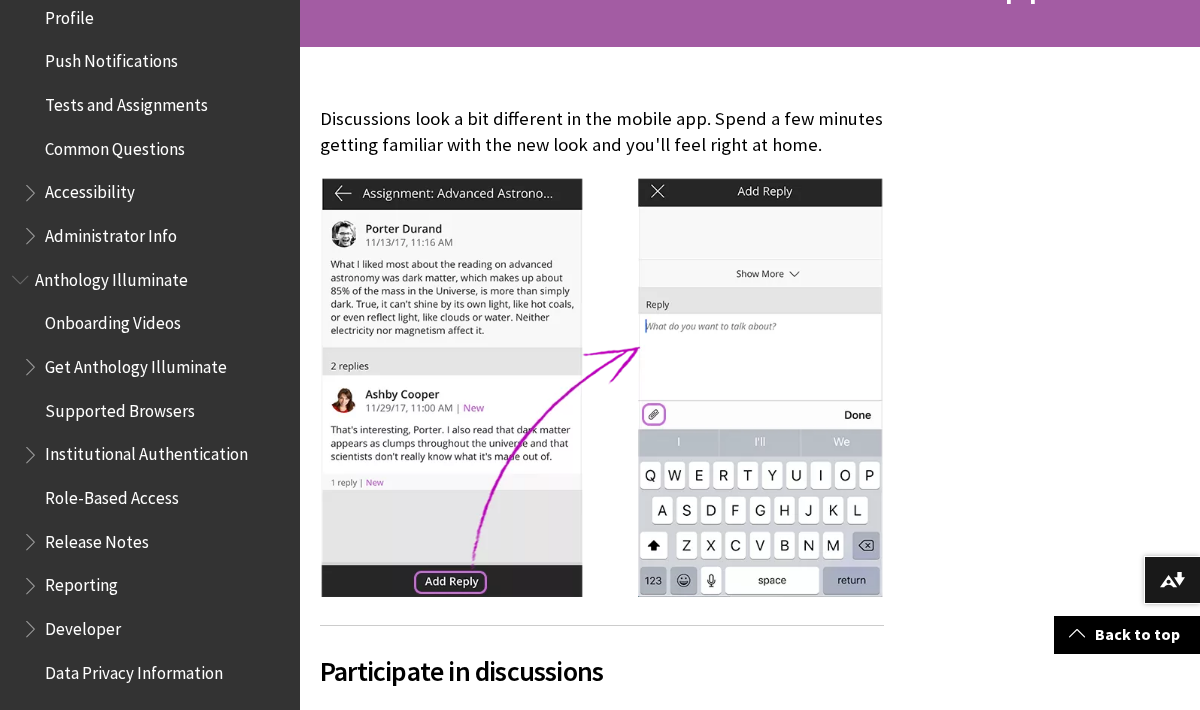 click at bounding box center (32, 188) 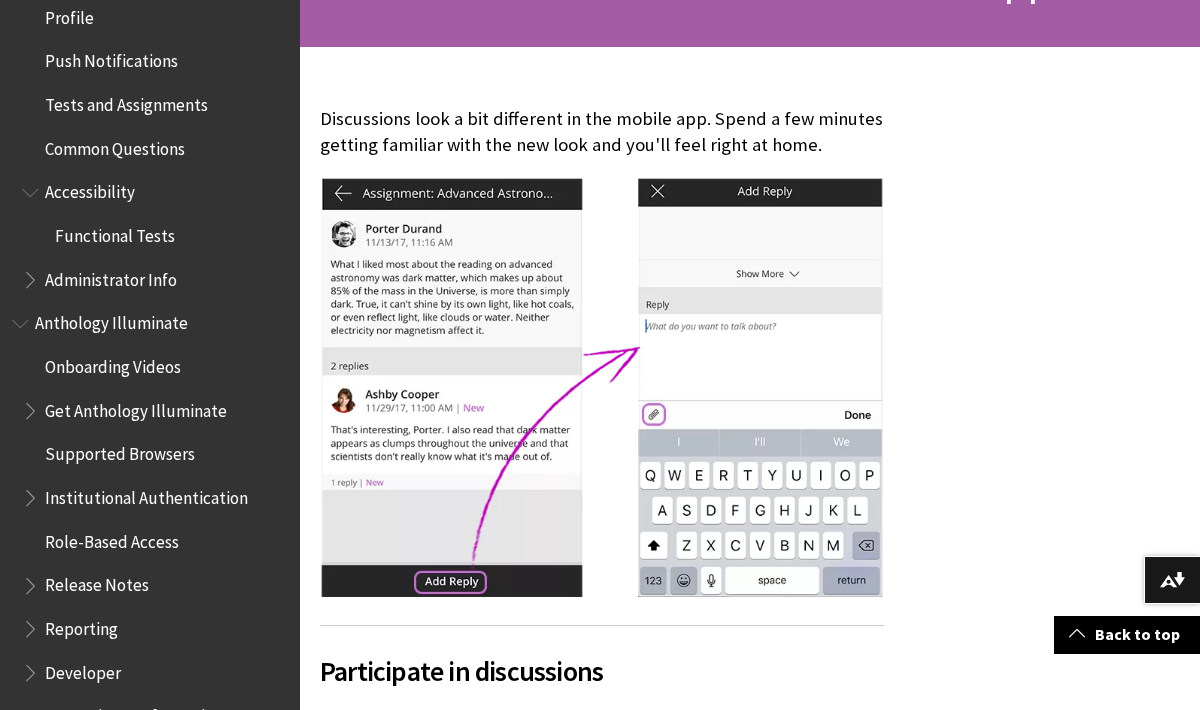 click at bounding box center [32, 188] 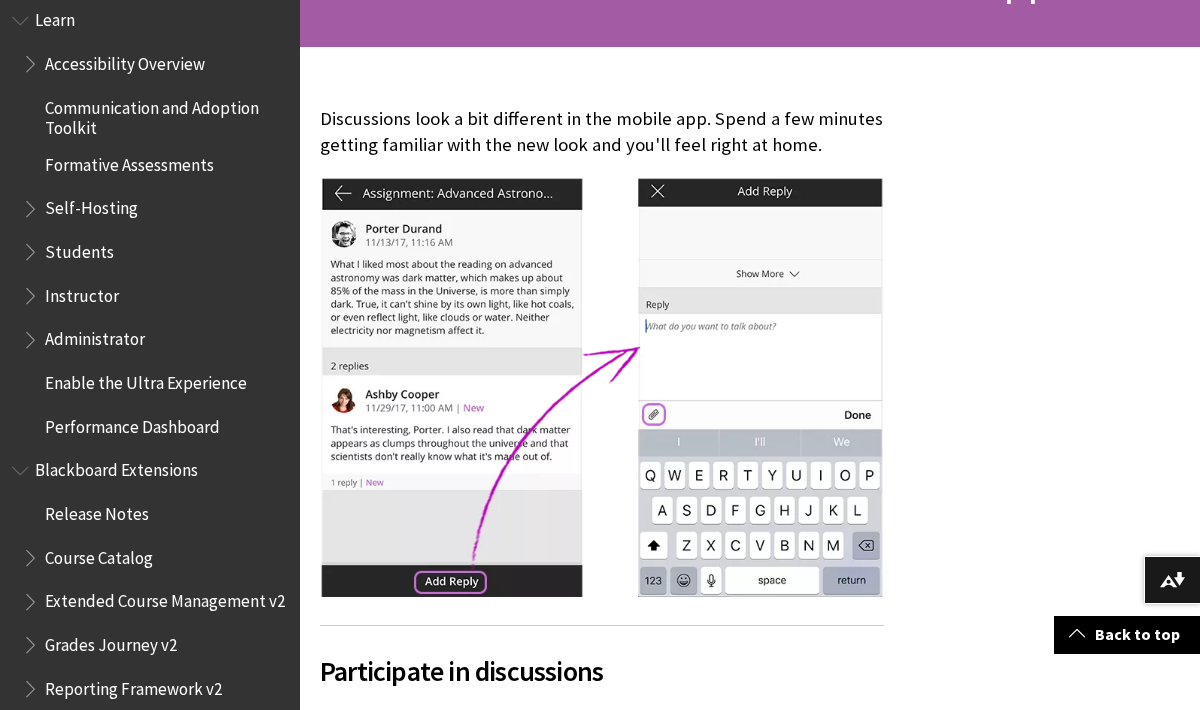 scroll, scrollTop: 1740, scrollLeft: 0, axis: vertical 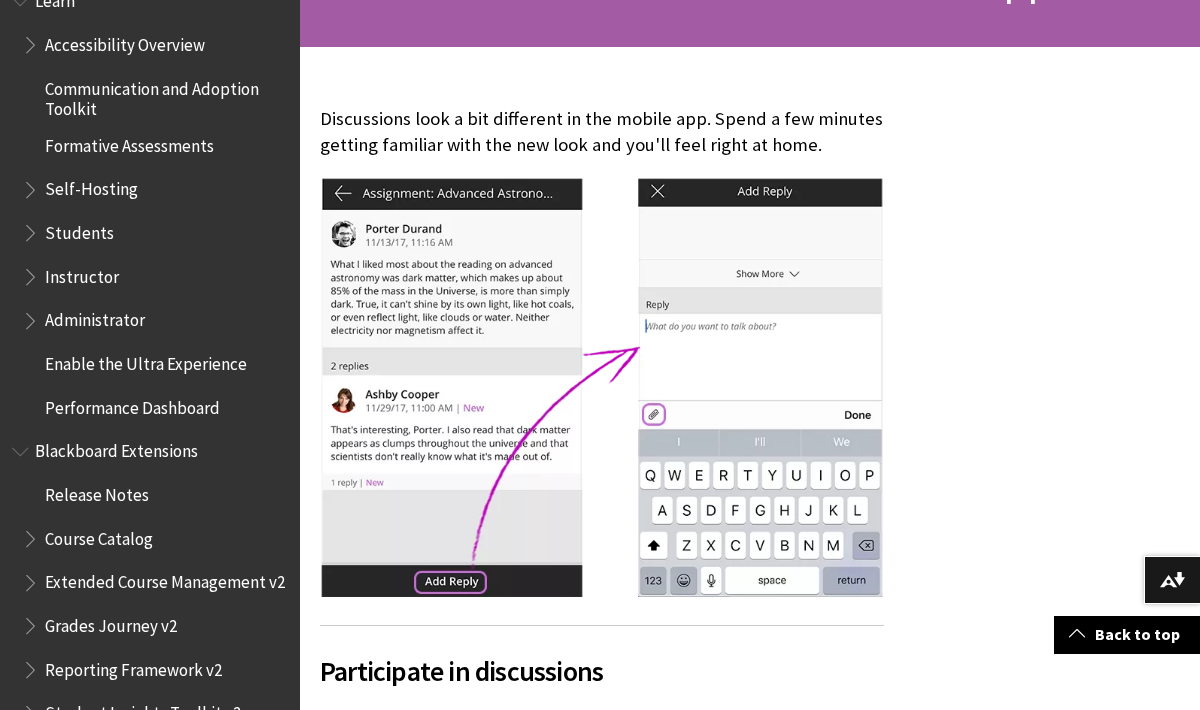 click at bounding box center (32, 228) 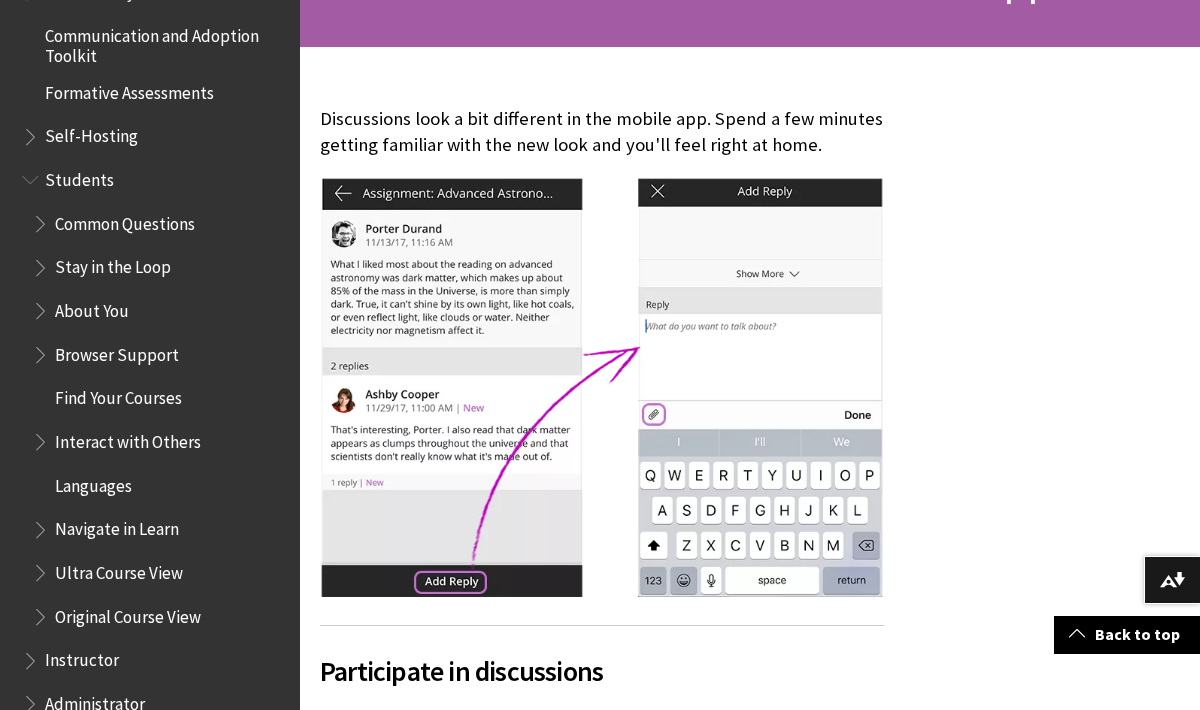 scroll, scrollTop: 1813, scrollLeft: 0, axis: vertical 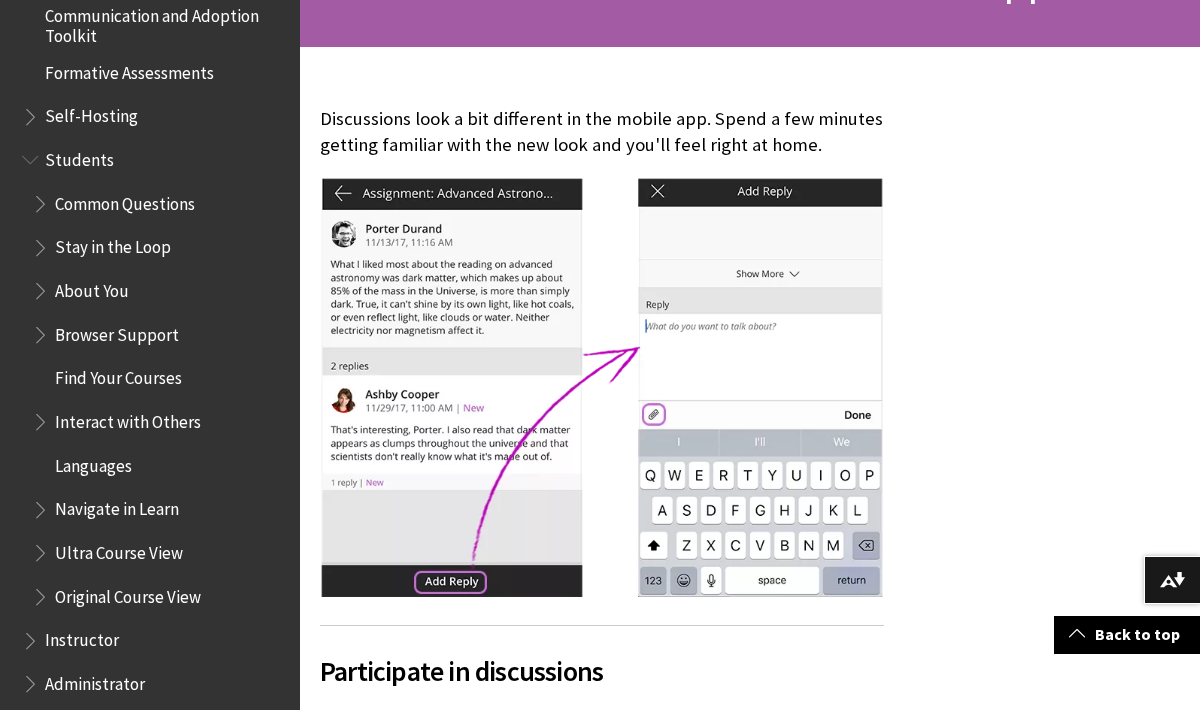 click on "Common Questions" at bounding box center (125, 200) 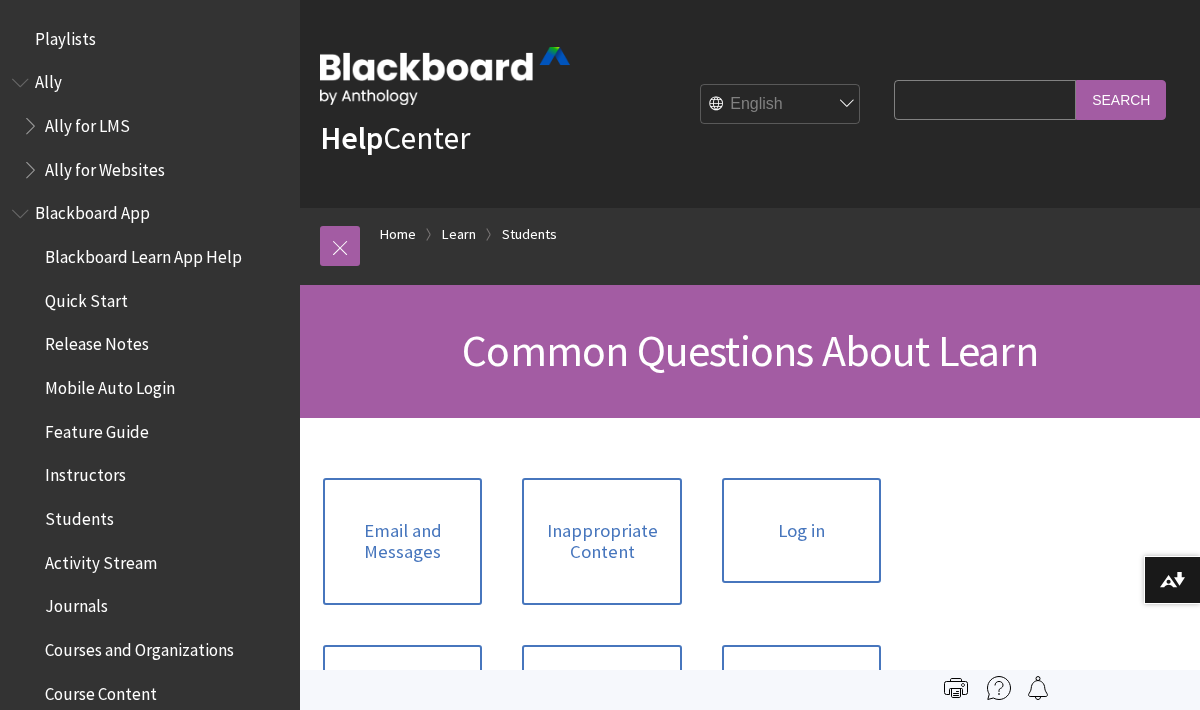 scroll, scrollTop: 0, scrollLeft: 0, axis: both 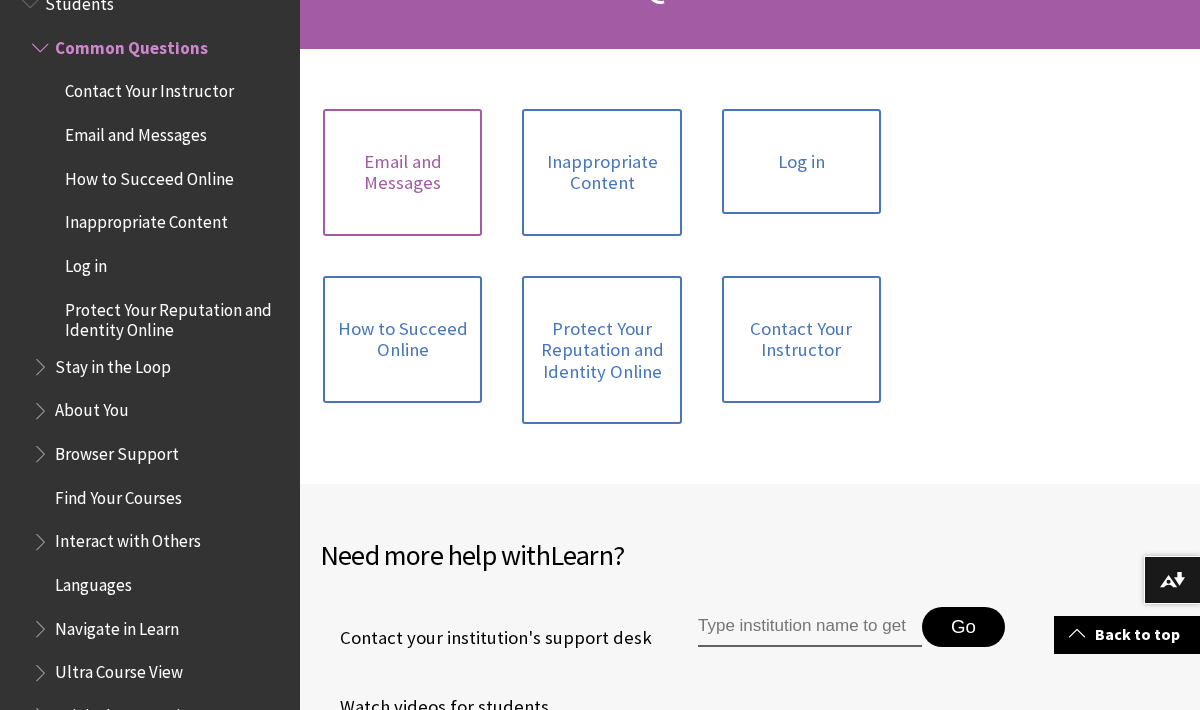 click on "Email and Messages" at bounding box center (402, 172) 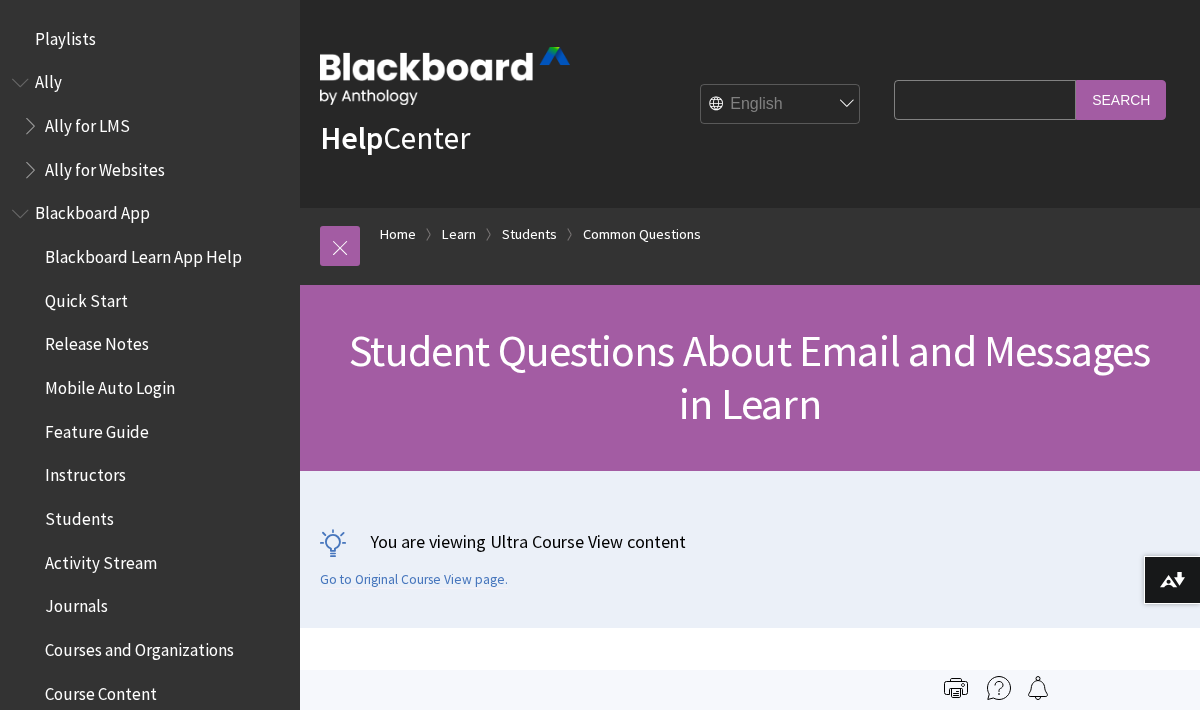 scroll, scrollTop: 0, scrollLeft: 0, axis: both 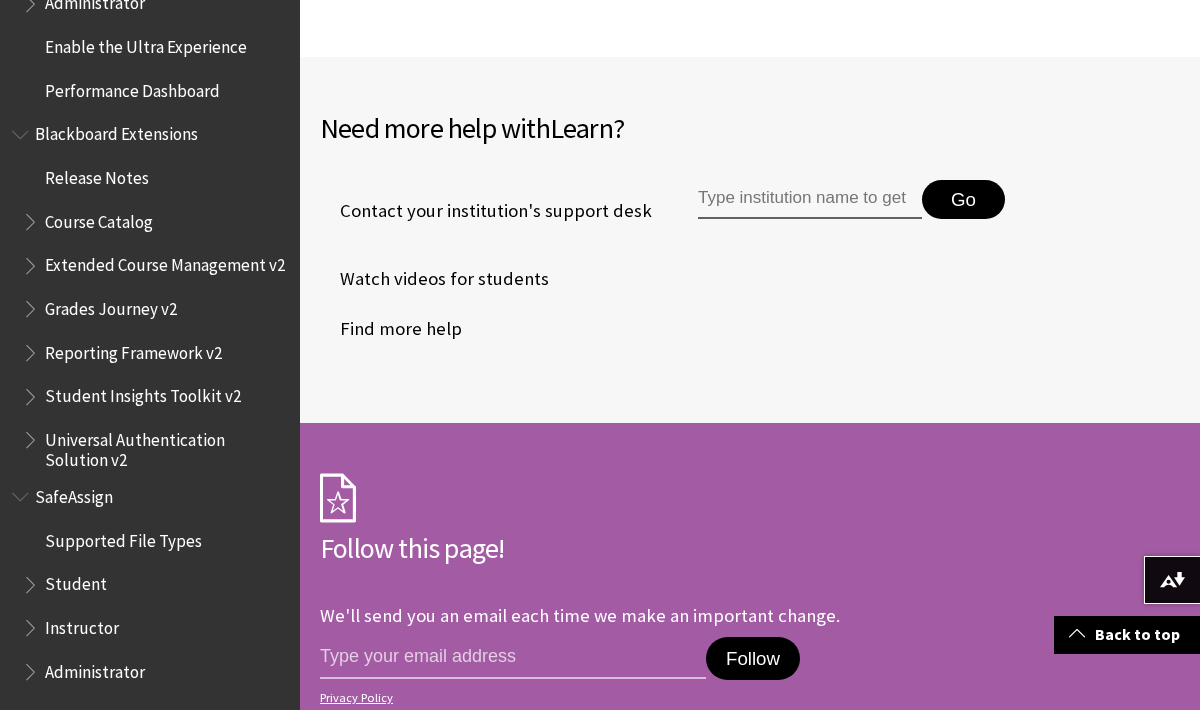 click at bounding box center (32, 580) 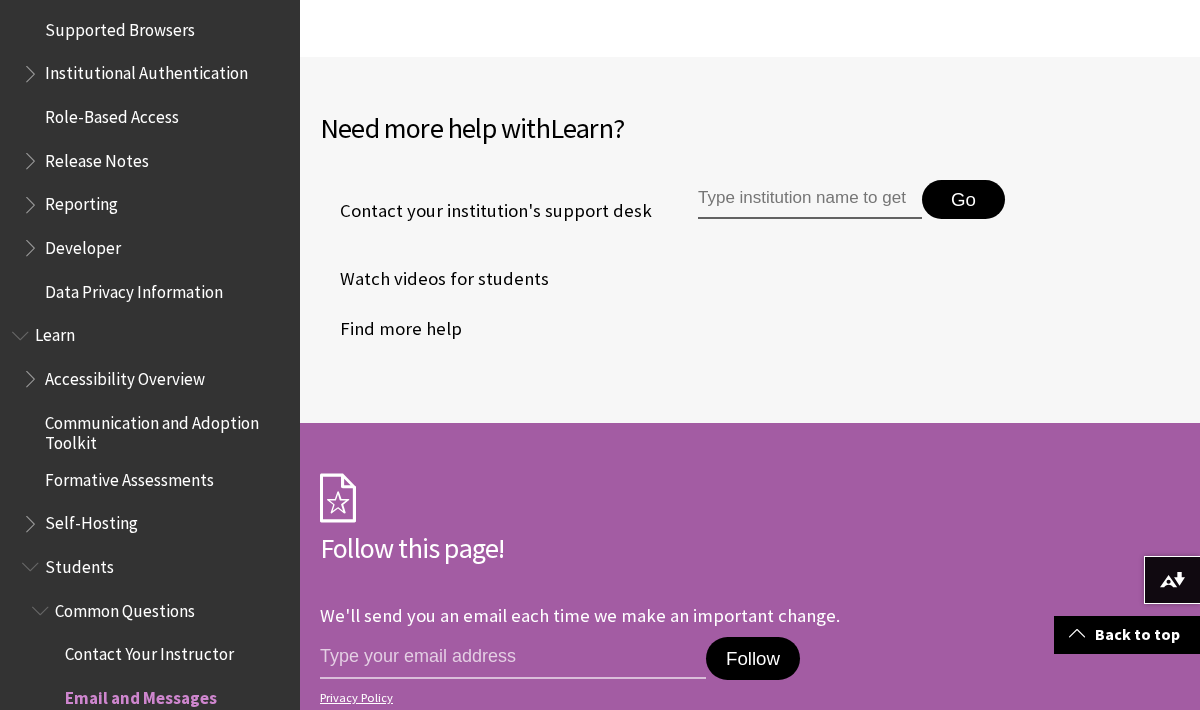 scroll, scrollTop: 1402, scrollLeft: 0, axis: vertical 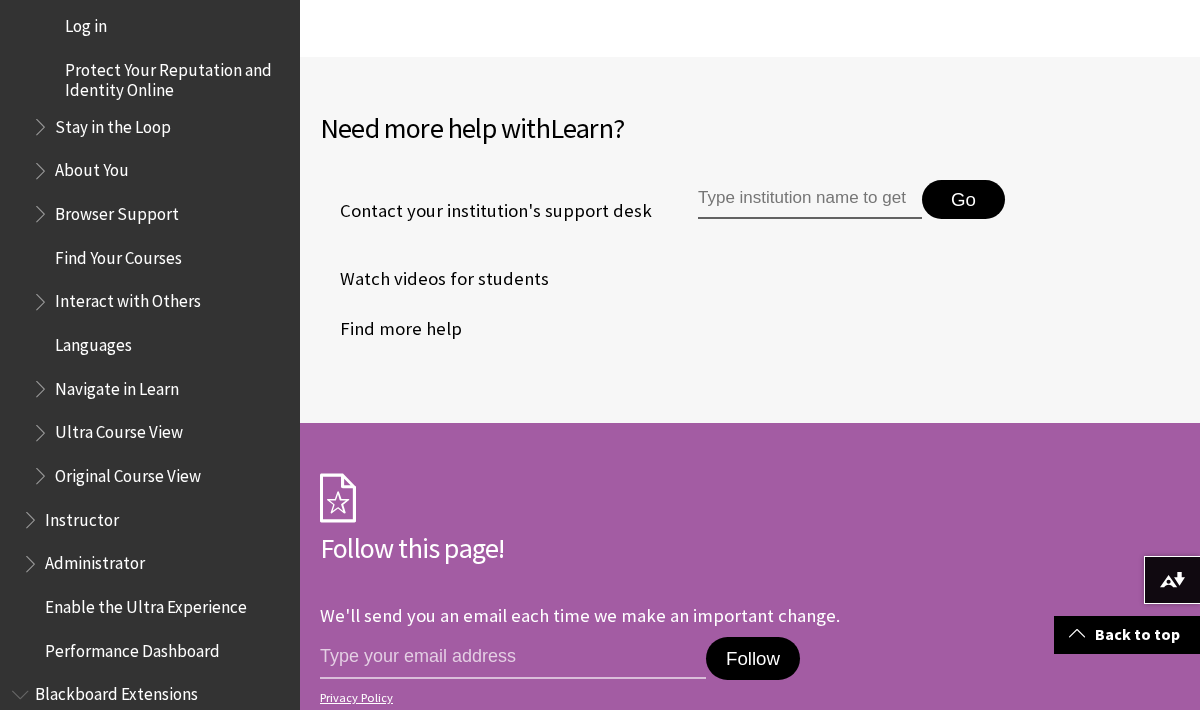click at bounding box center [42, 122] 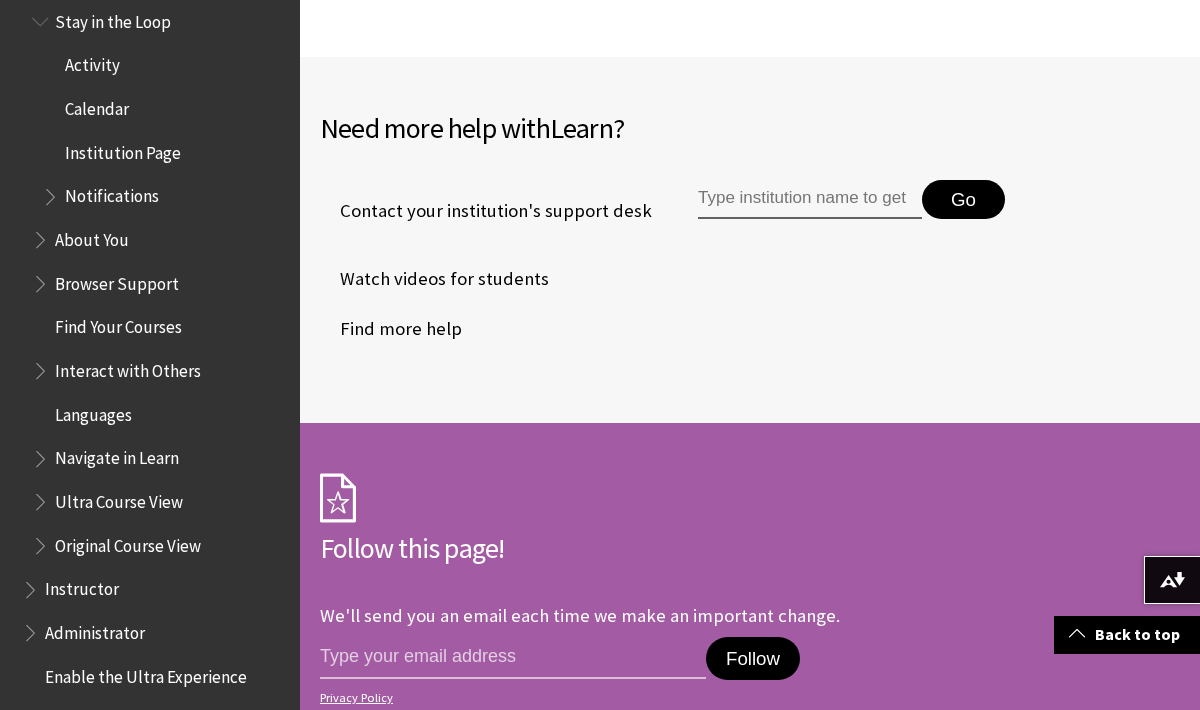 scroll, scrollTop: 2338, scrollLeft: 0, axis: vertical 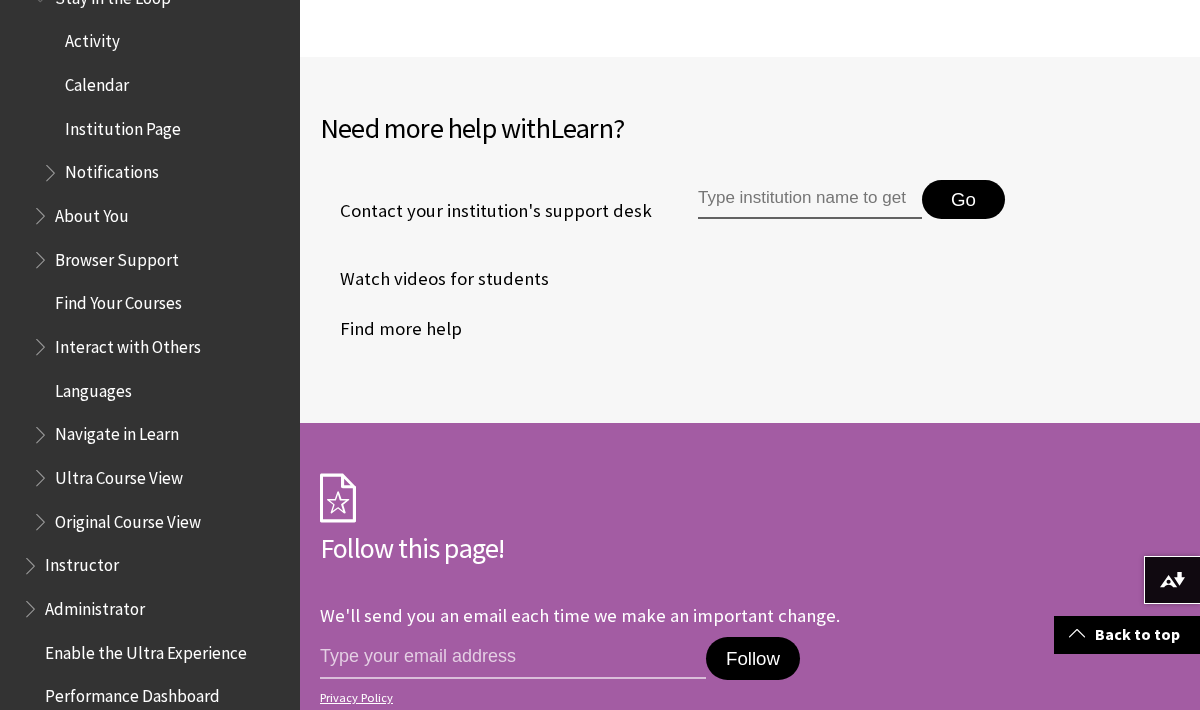 click at bounding box center [52, 168] 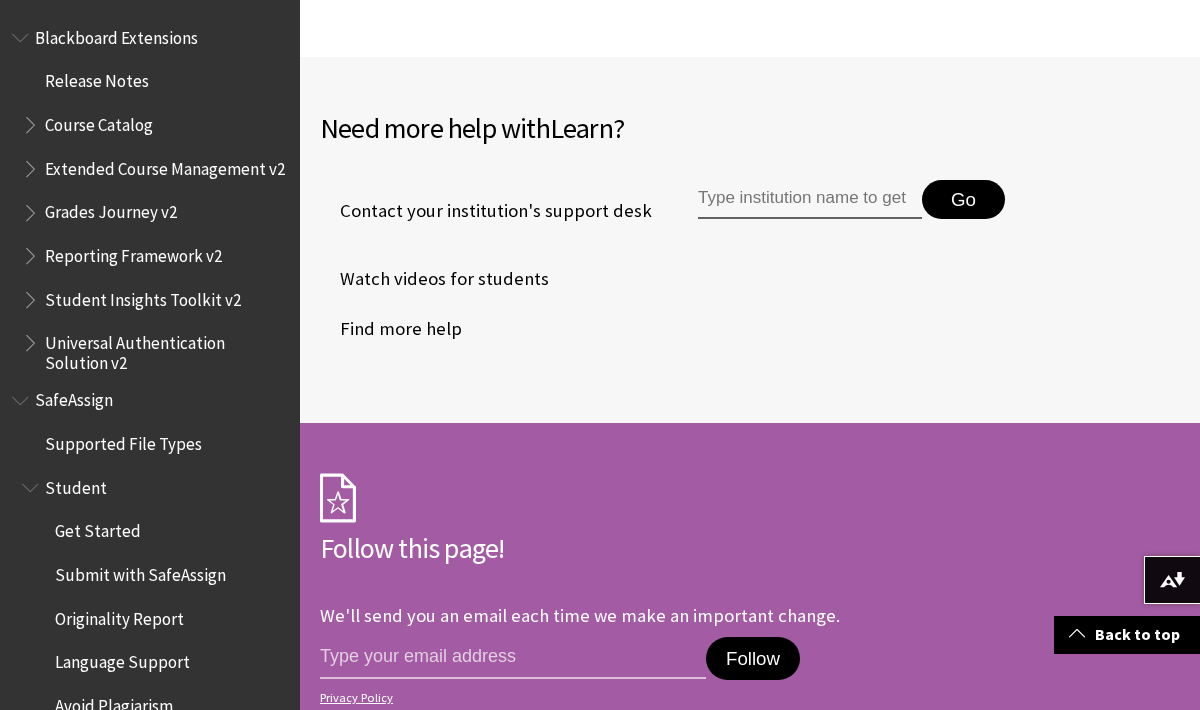 scroll, scrollTop: 2725, scrollLeft: 0, axis: vertical 